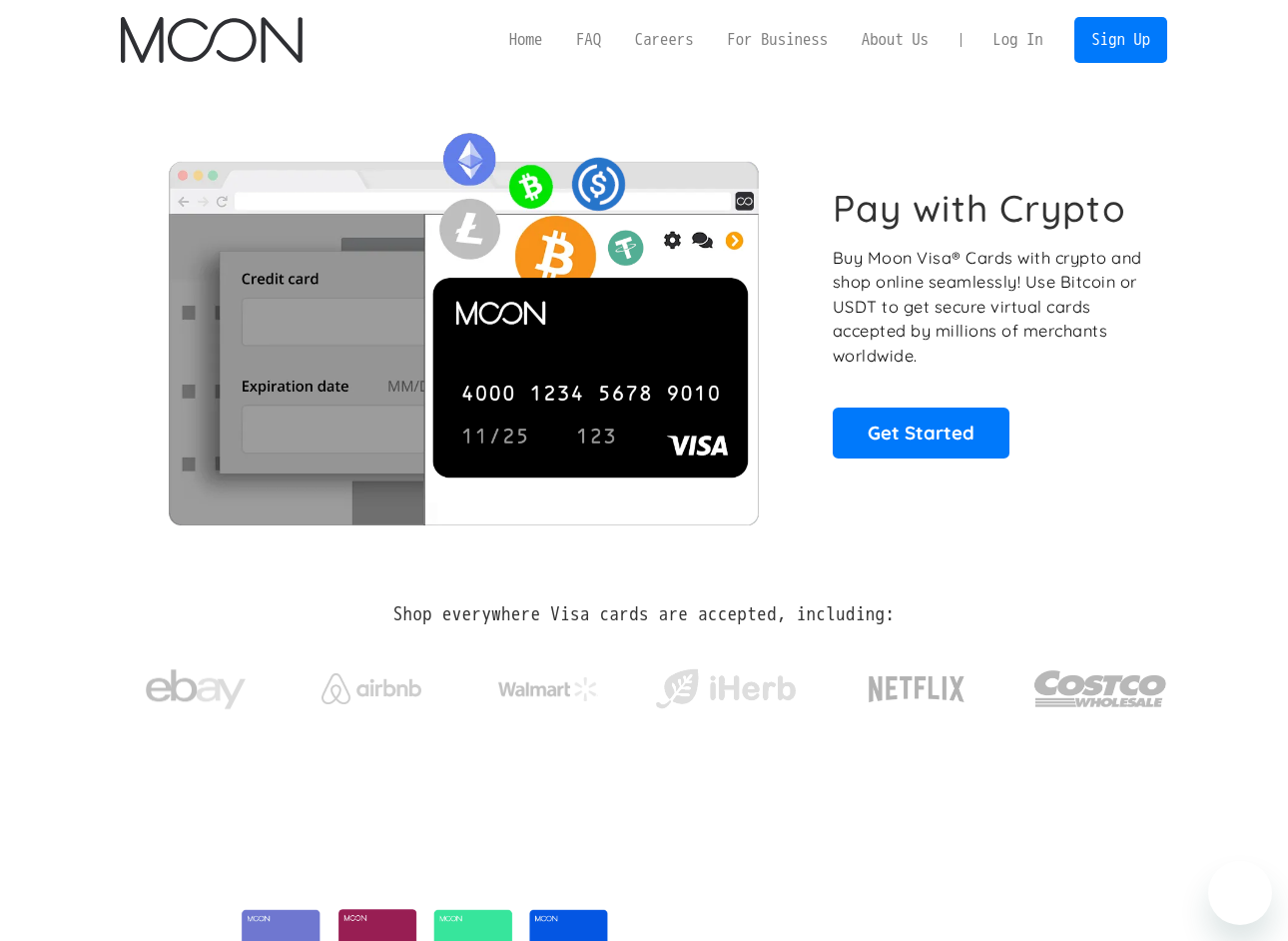 scroll, scrollTop: 0, scrollLeft: 0, axis: both 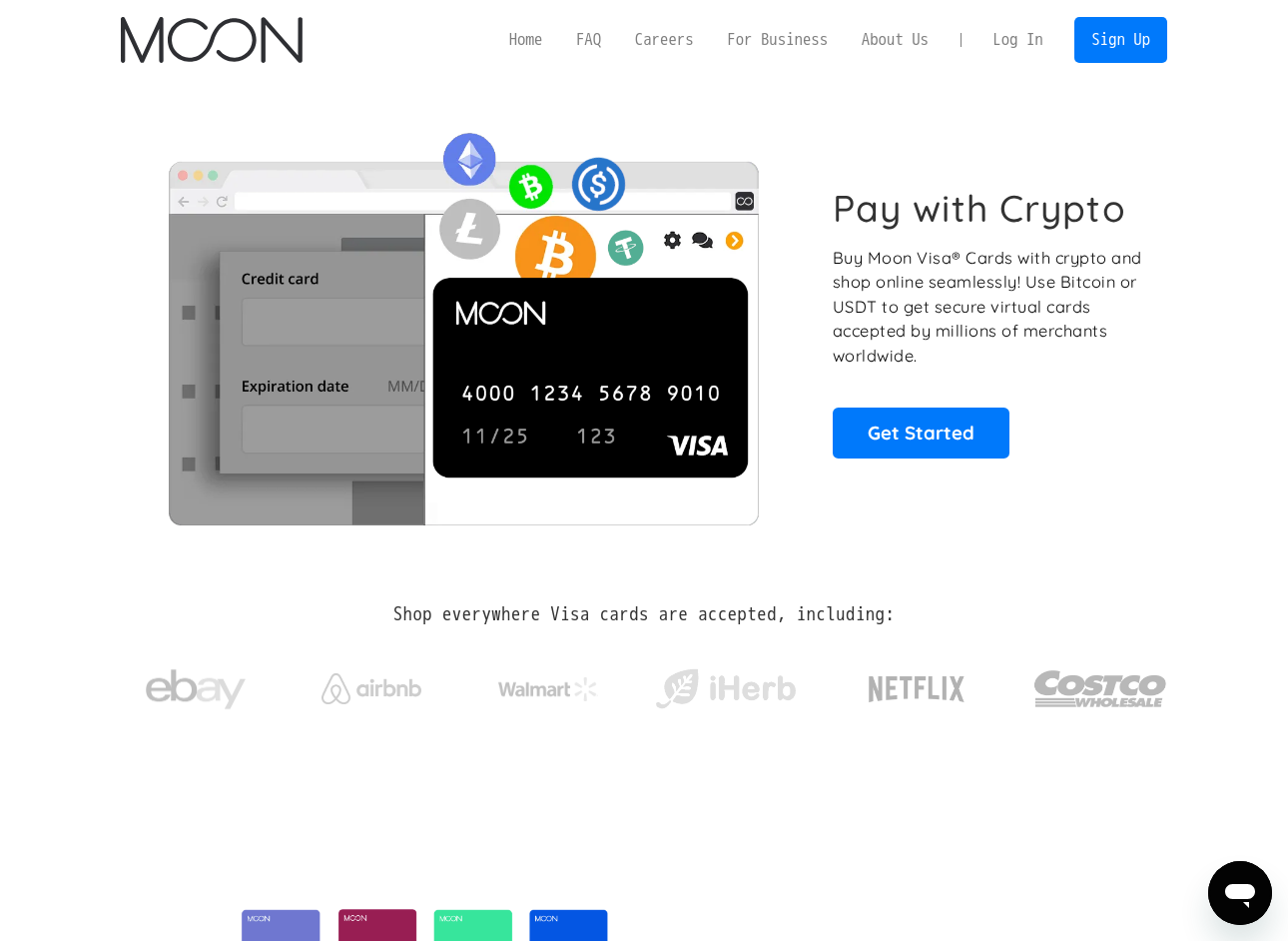click on "Log In" at bounding box center [1017, 40] 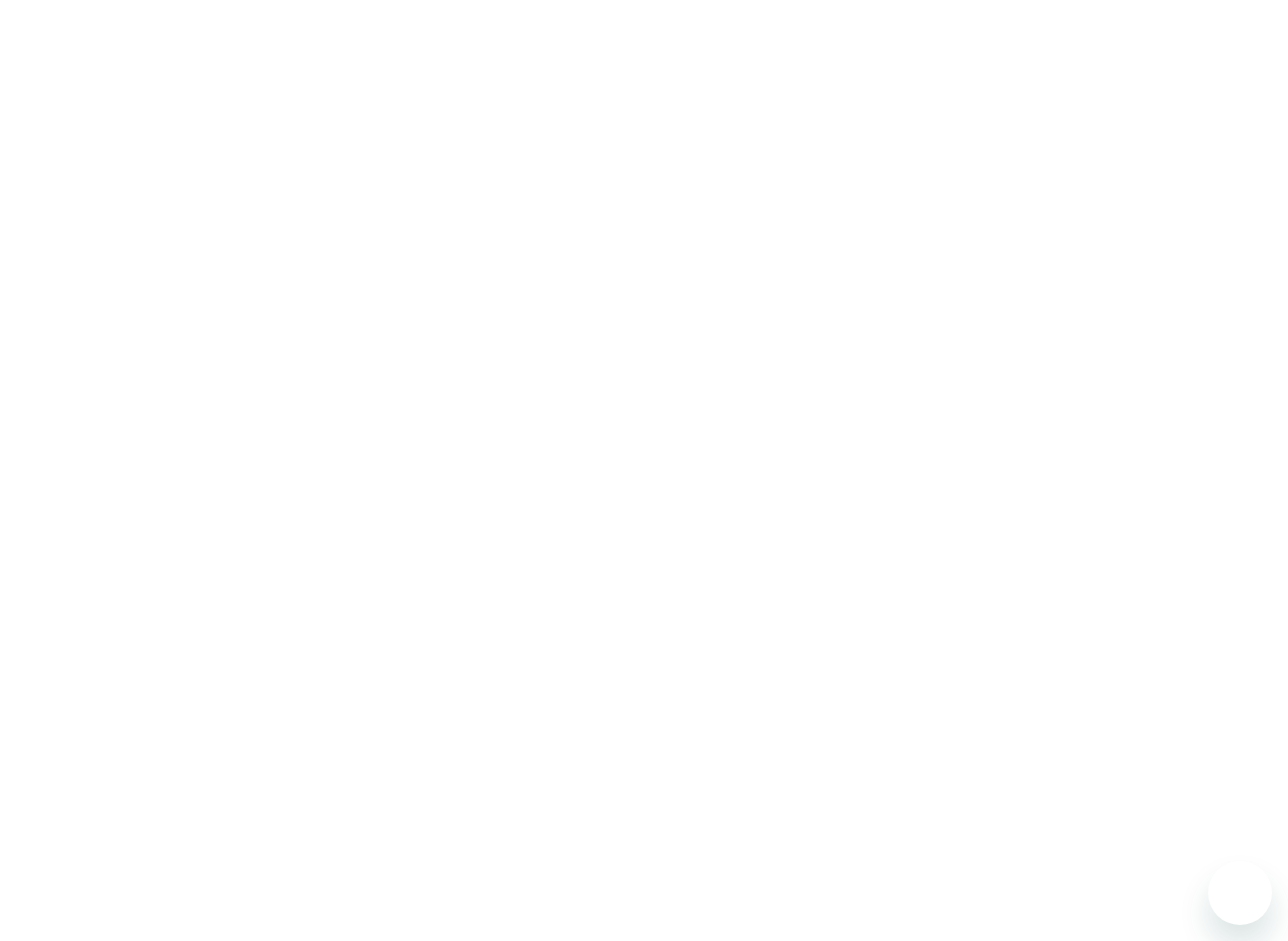 scroll, scrollTop: 0, scrollLeft: 0, axis: both 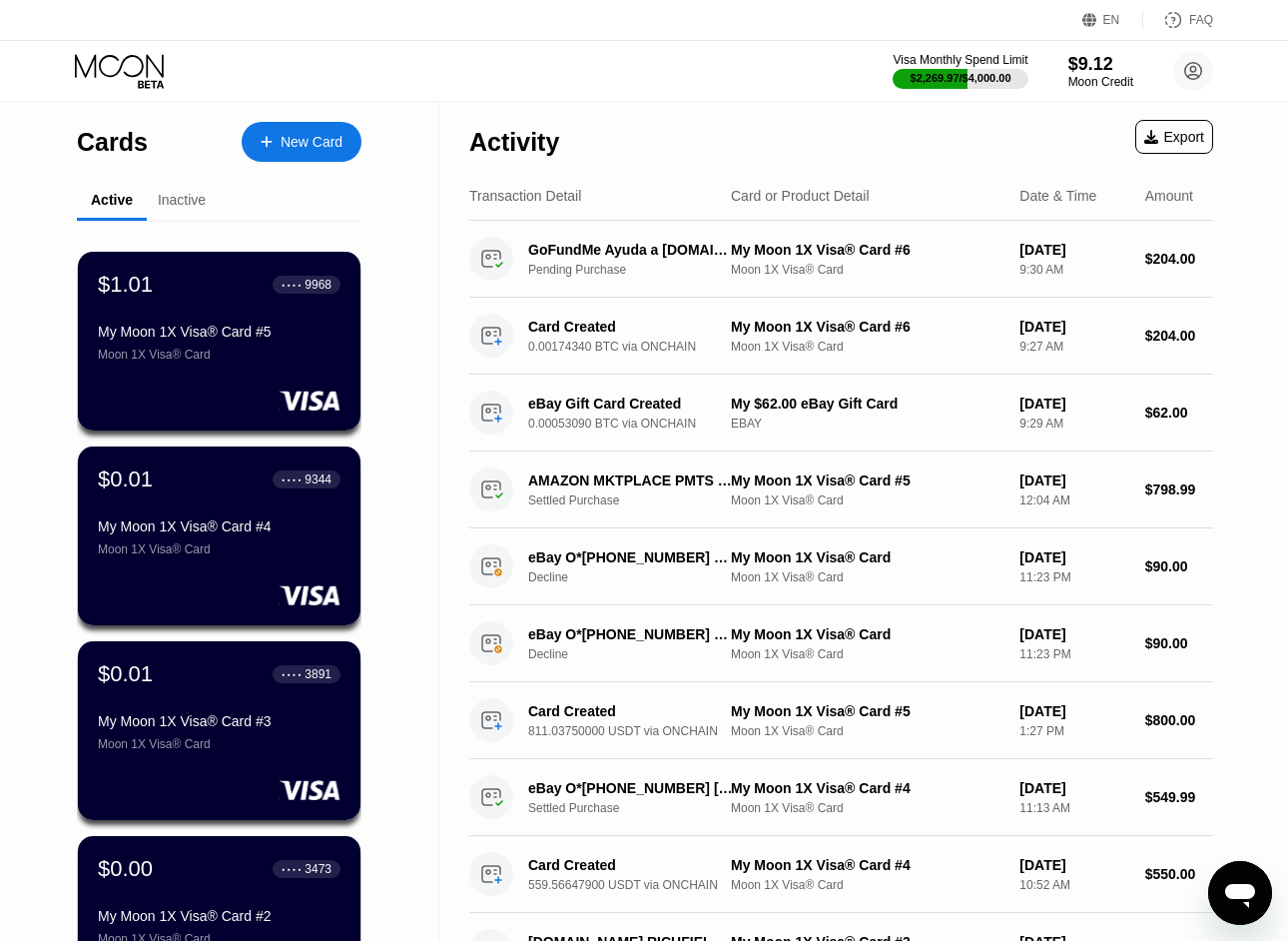 click on "New Card" at bounding box center (312, 142) 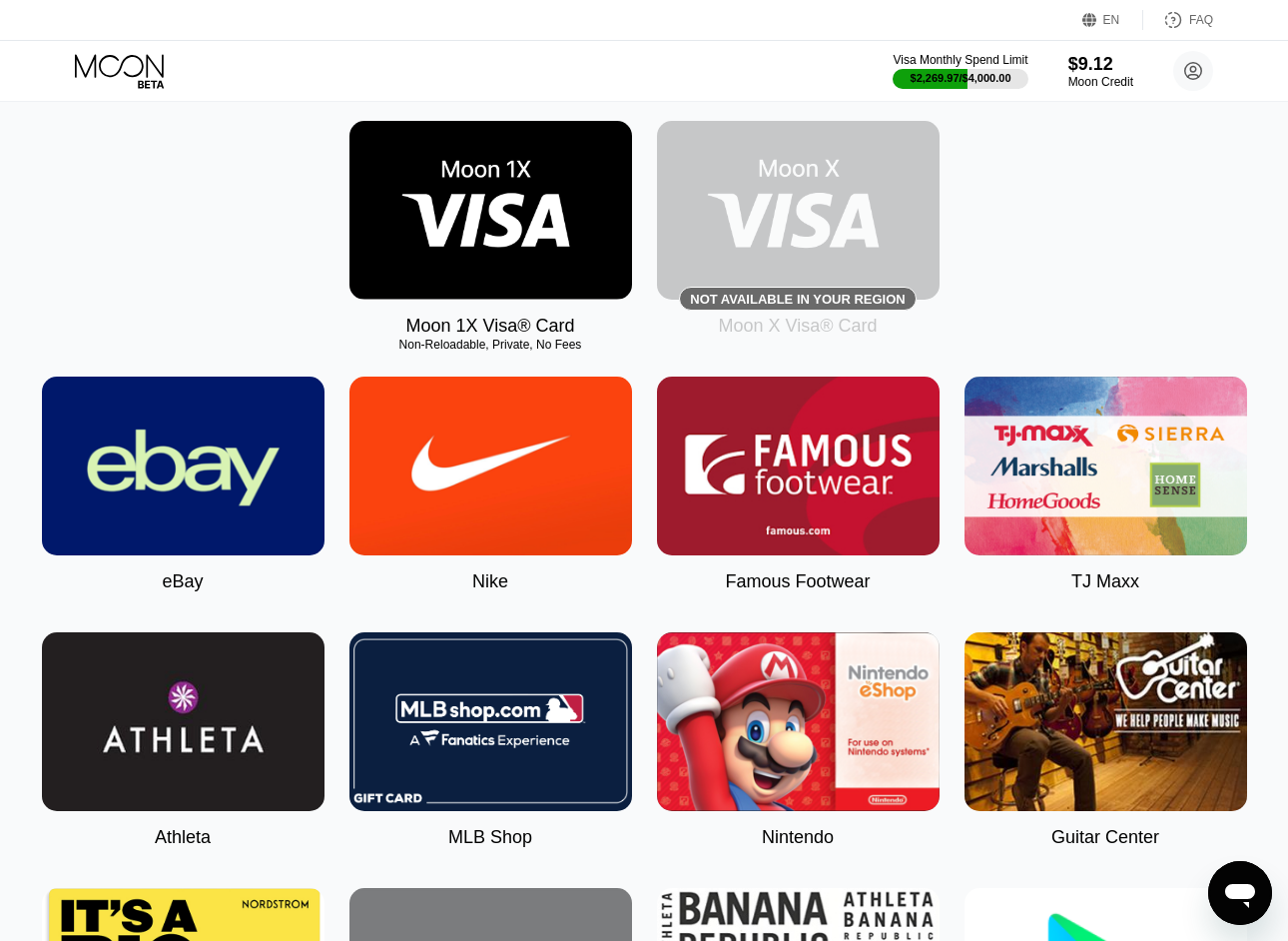 scroll, scrollTop: 133, scrollLeft: 0, axis: vertical 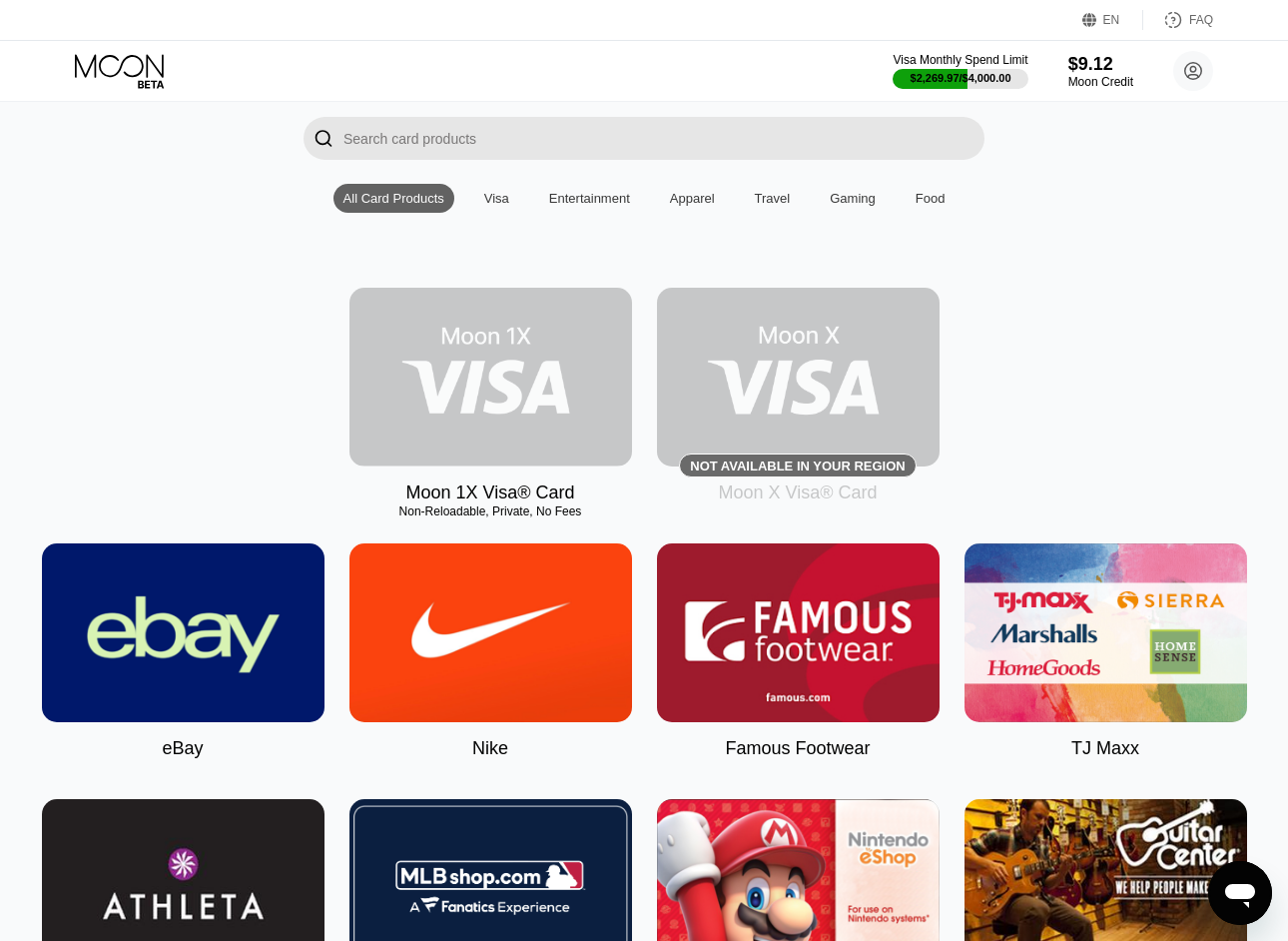 click at bounding box center (490, 377) 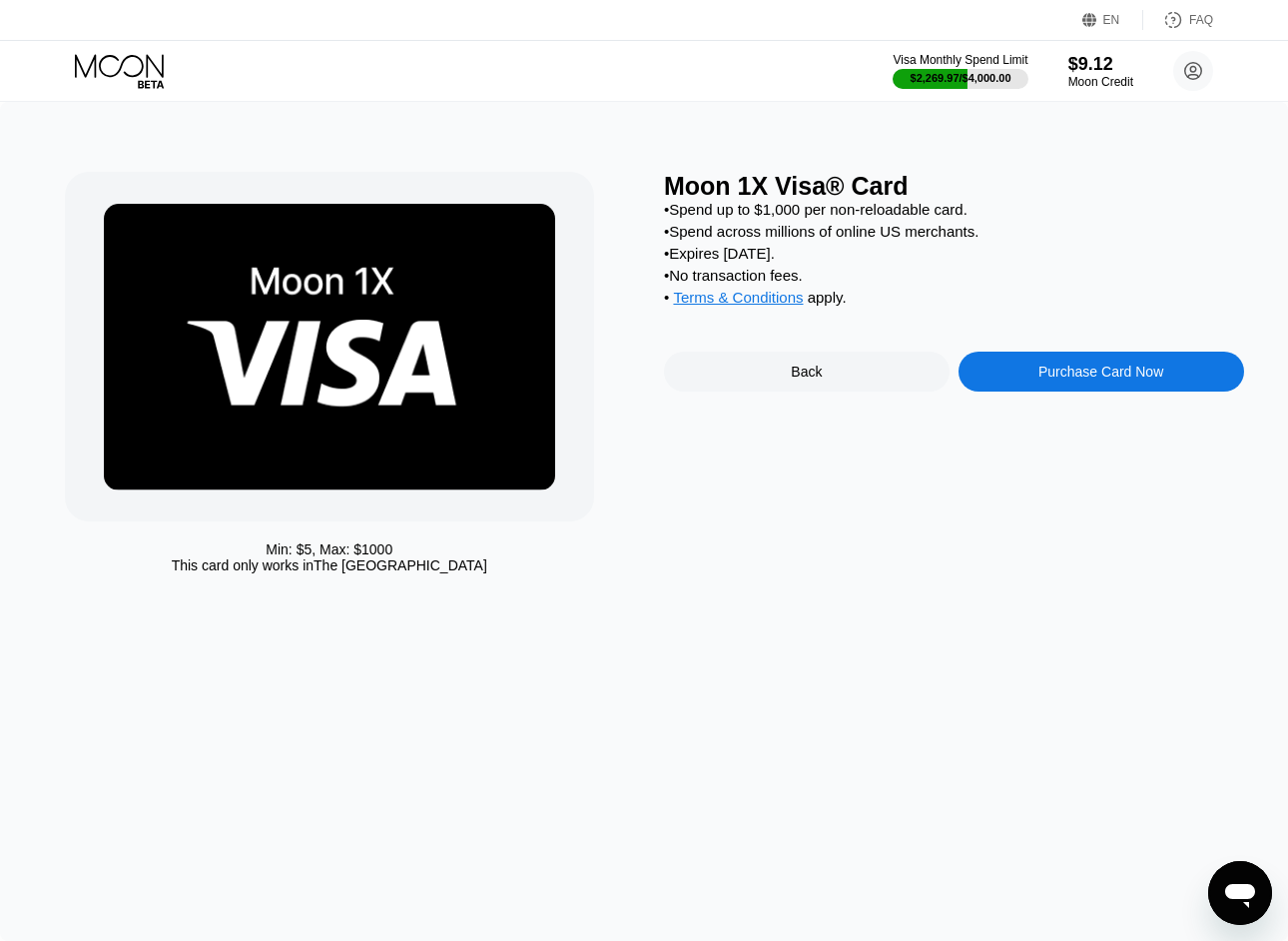 click on "Purchase Card Now" at bounding box center [1101, 372] 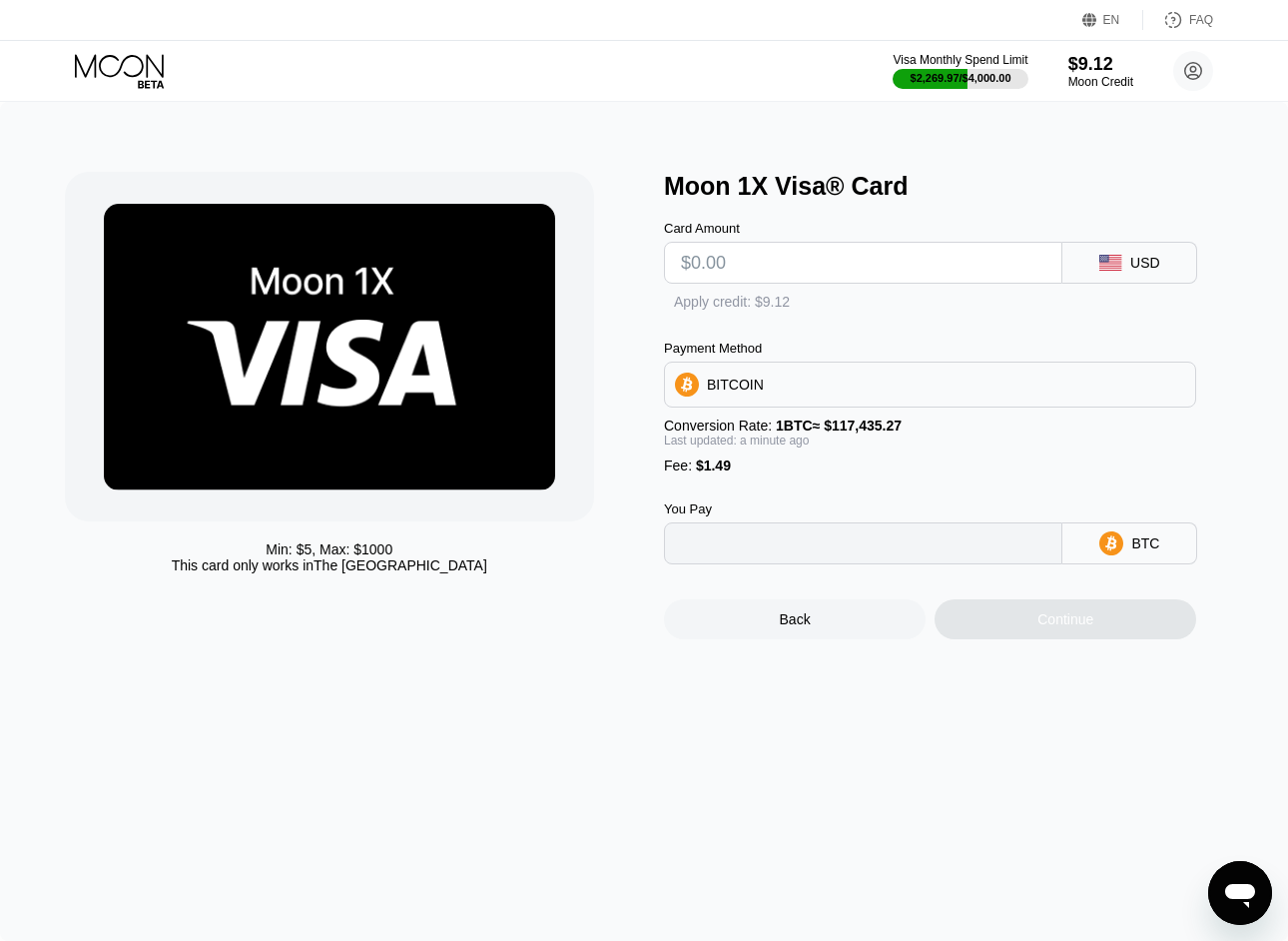 type on "0" 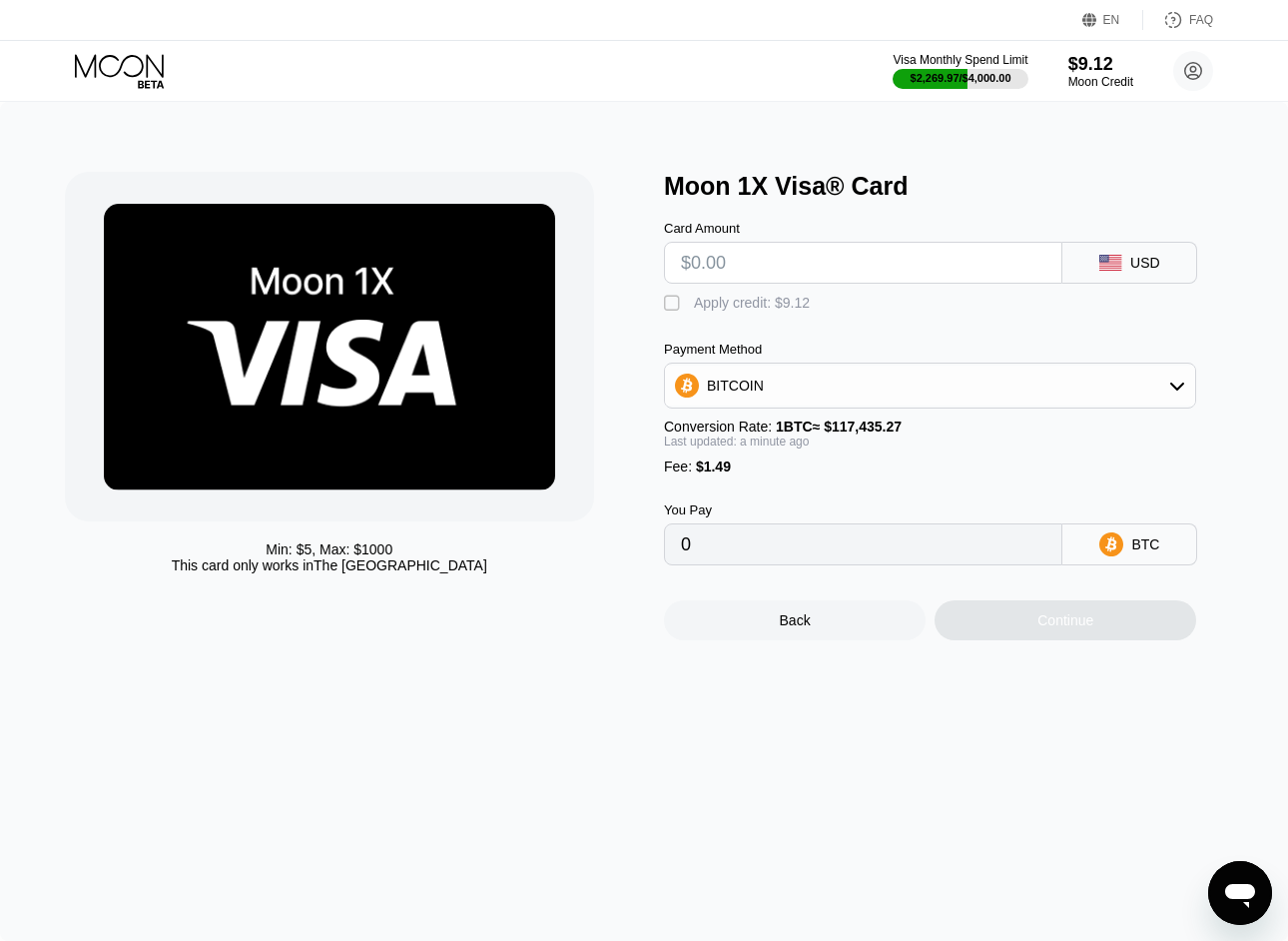 click at bounding box center [863, 263] 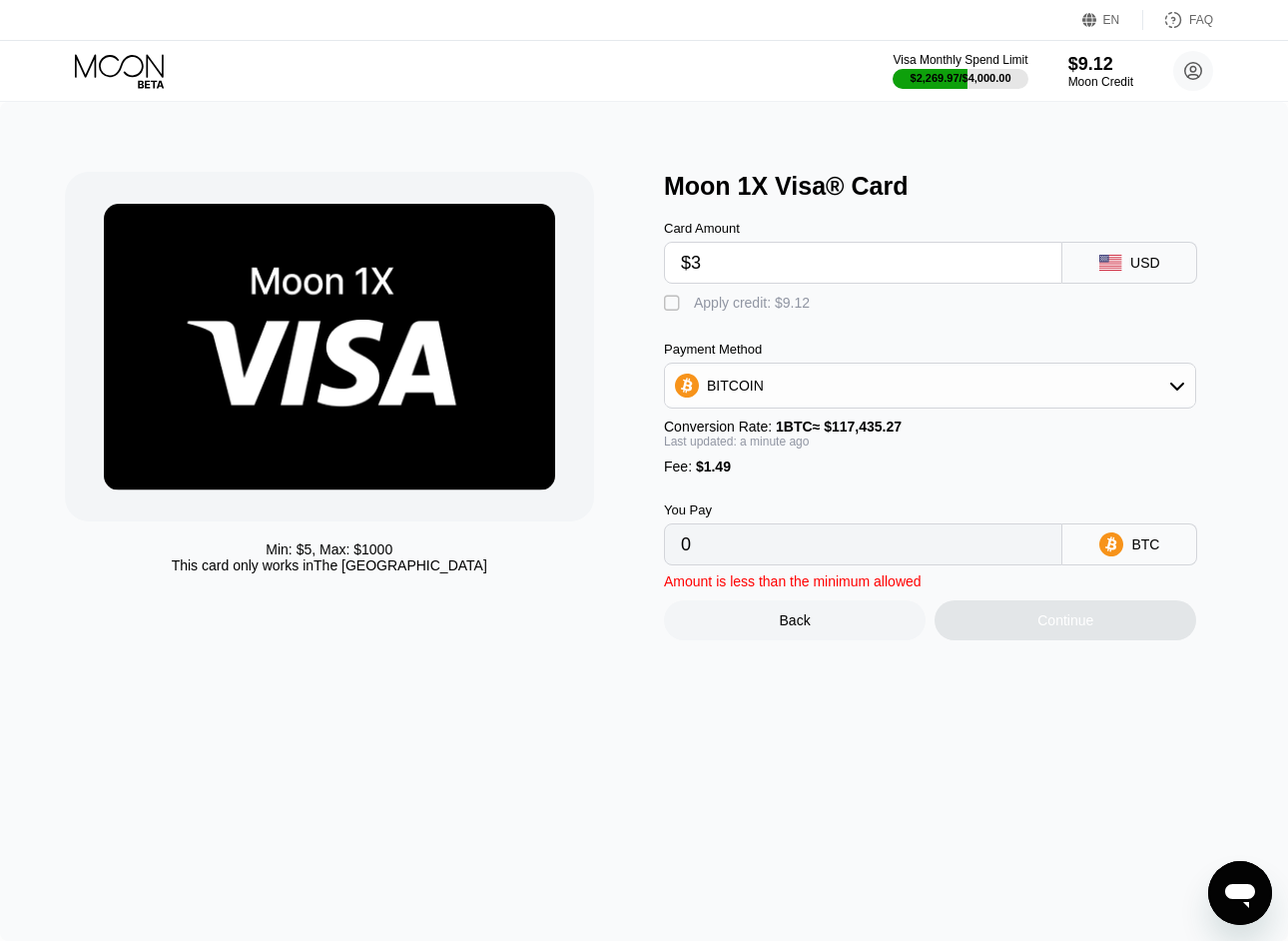 type on "0.00003824" 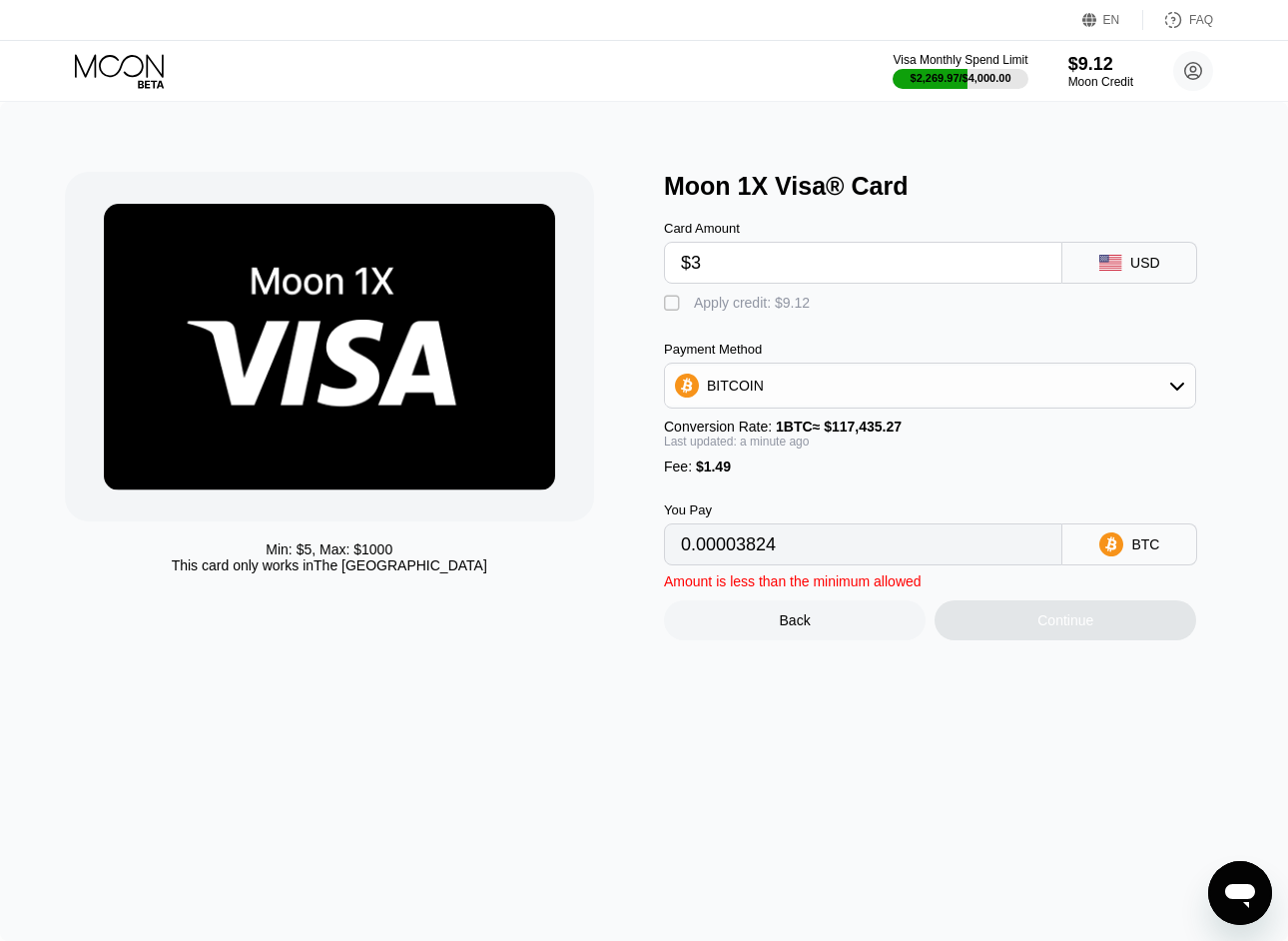 type on "$39" 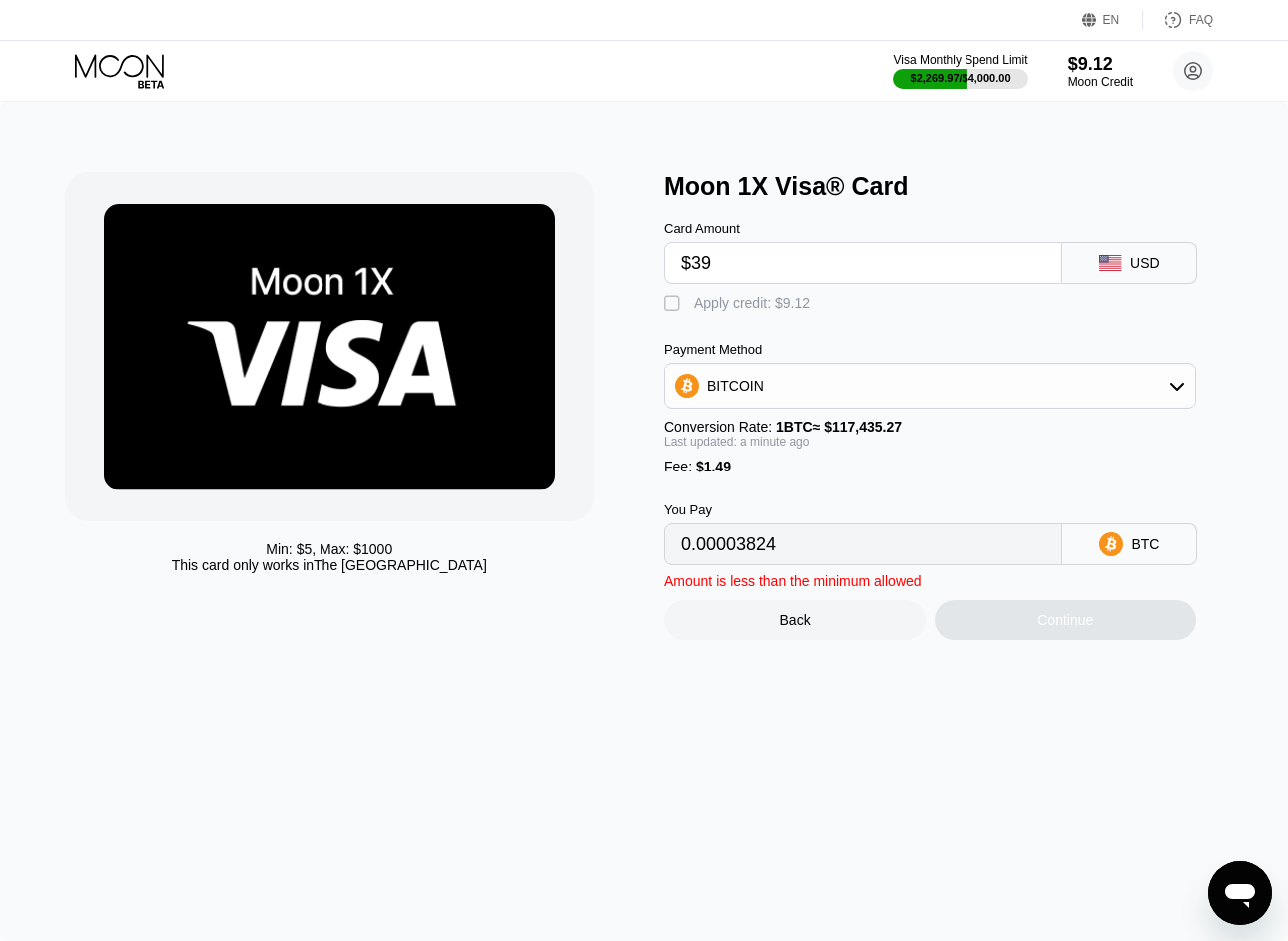 type on "0.00034479" 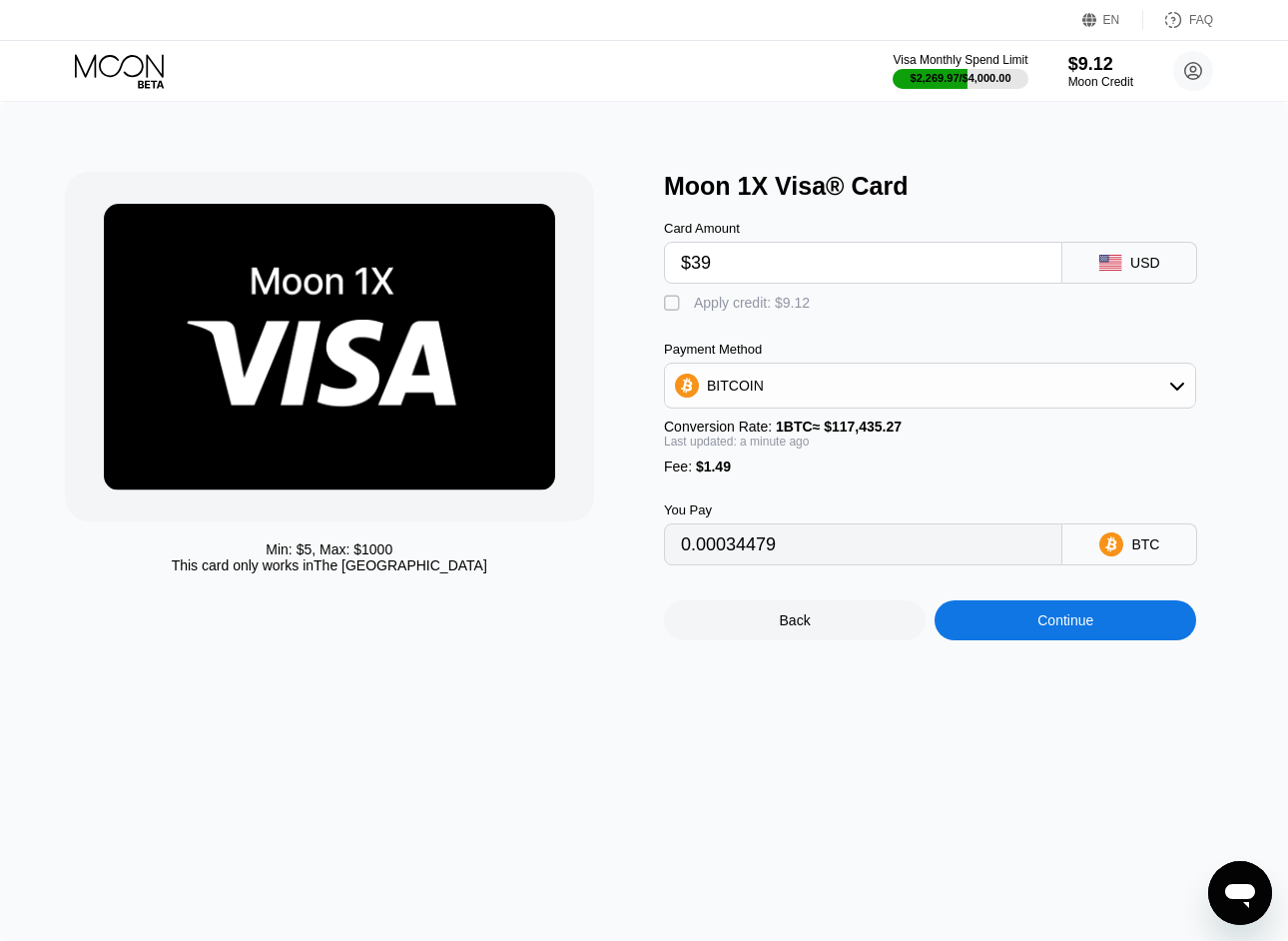 type on "$39" 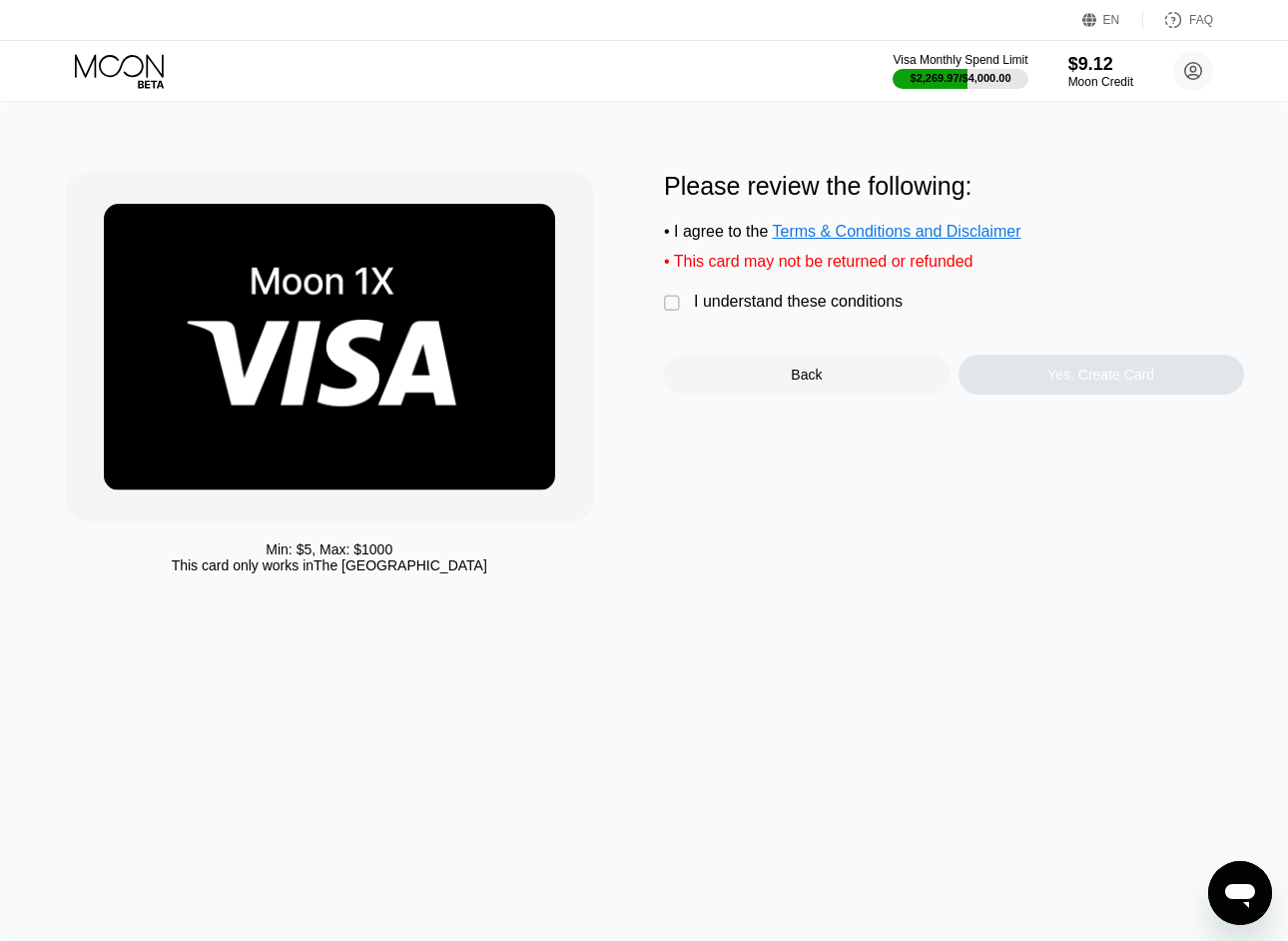 click on "" at bounding box center [674, 304] 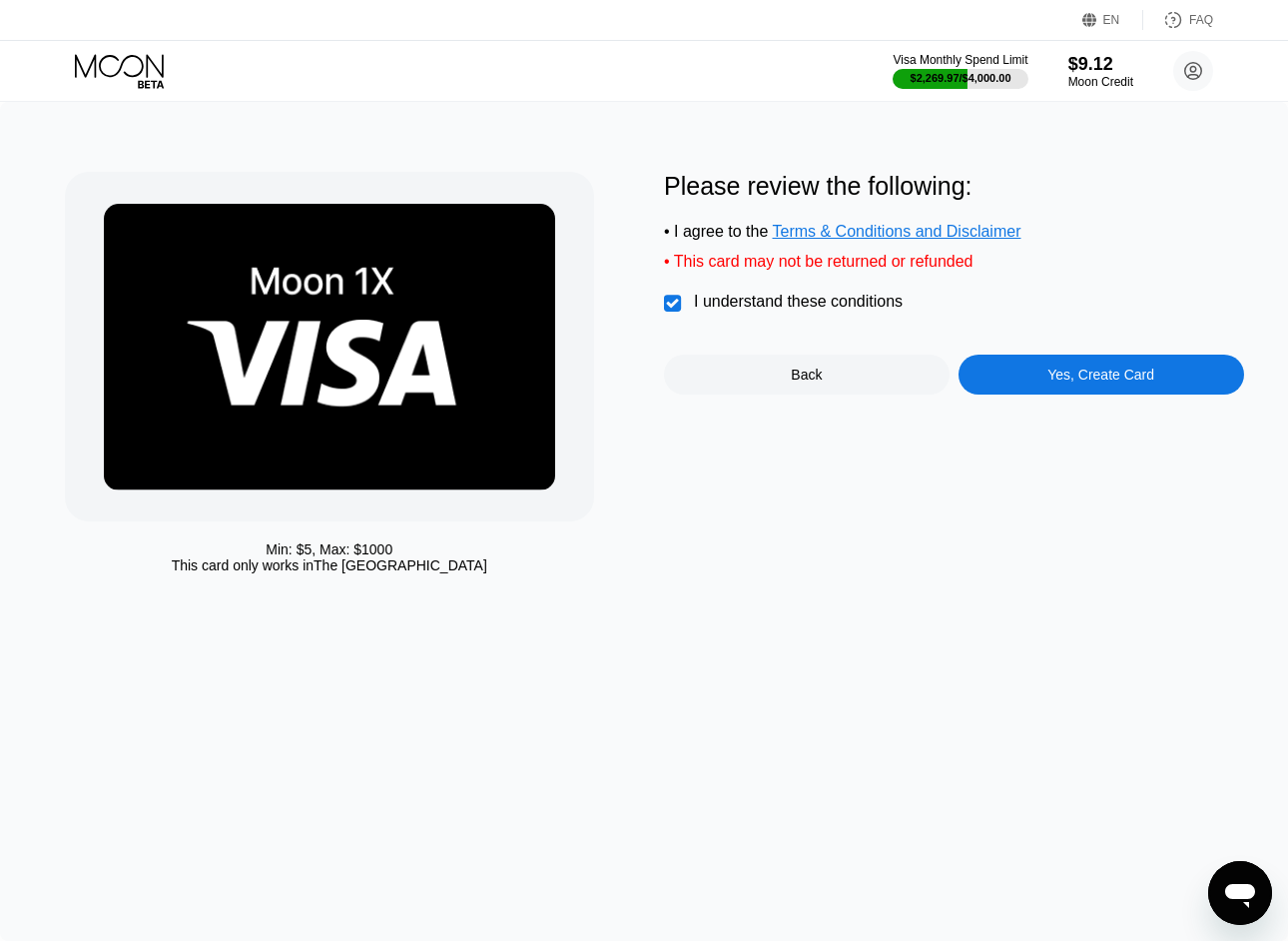 click on "Yes, Create Card" at bounding box center [1101, 375] 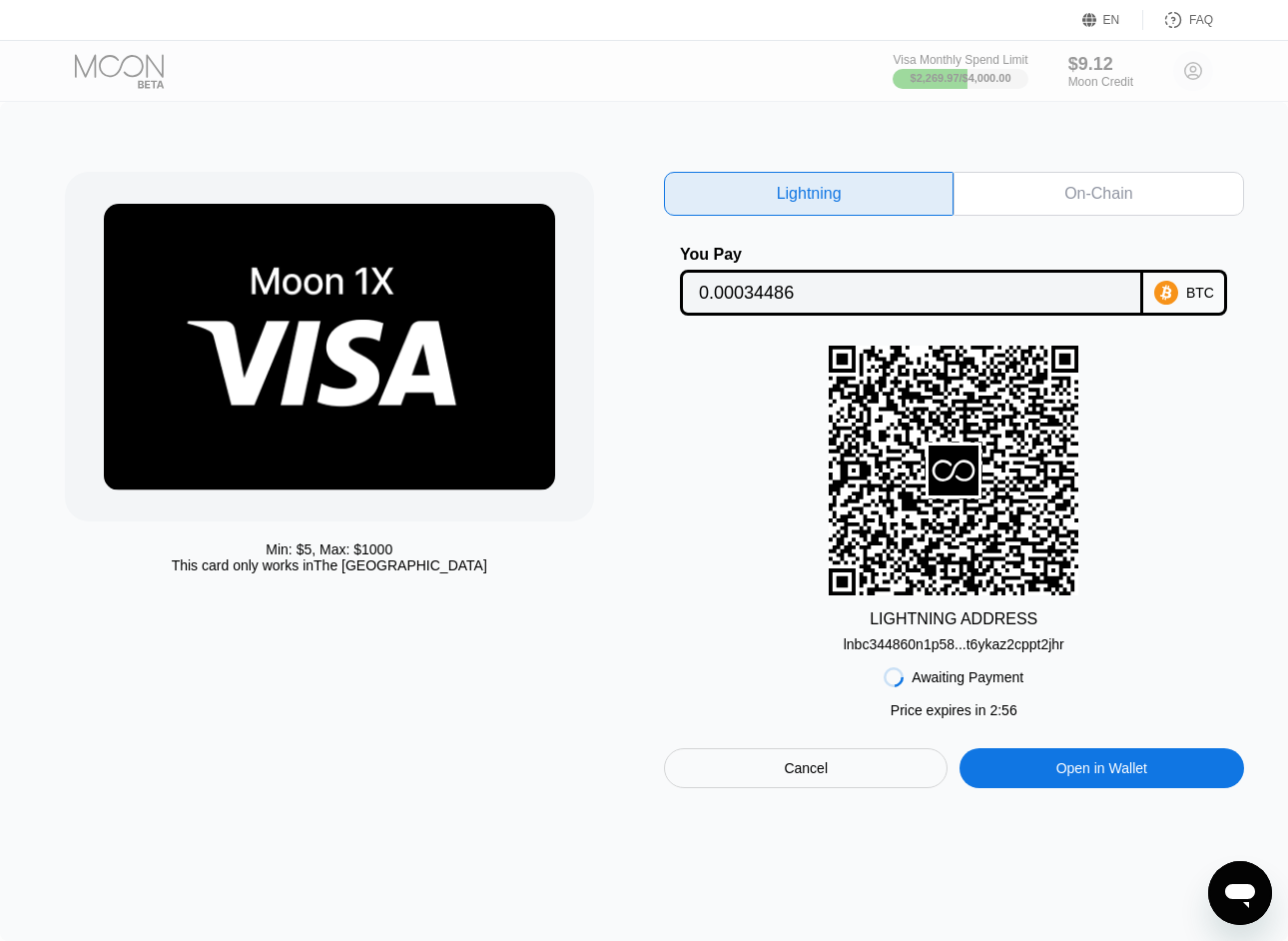 click on "On-Chain" at bounding box center (1098, 194) 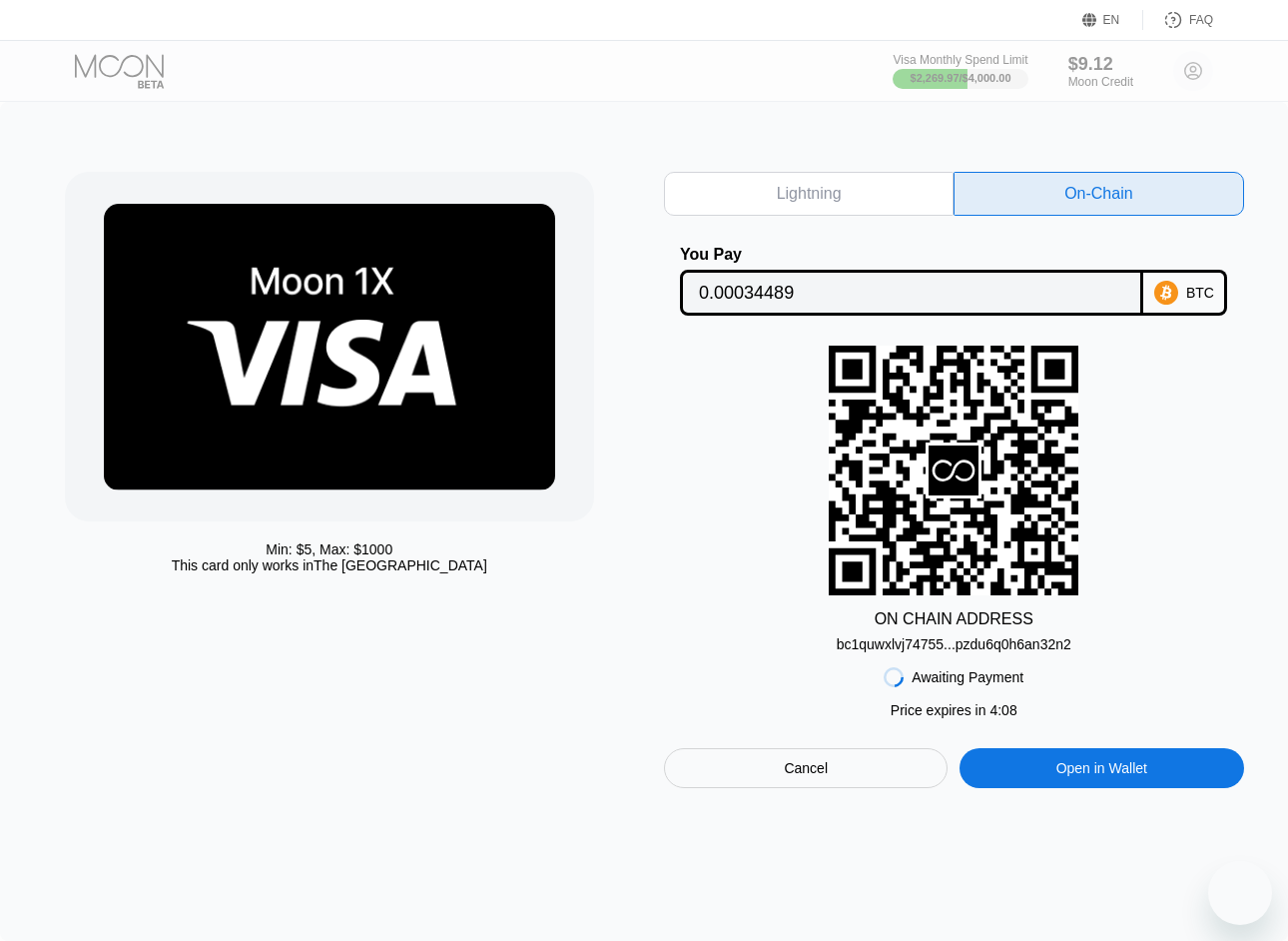 scroll, scrollTop: 0, scrollLeft: 0, axis: both 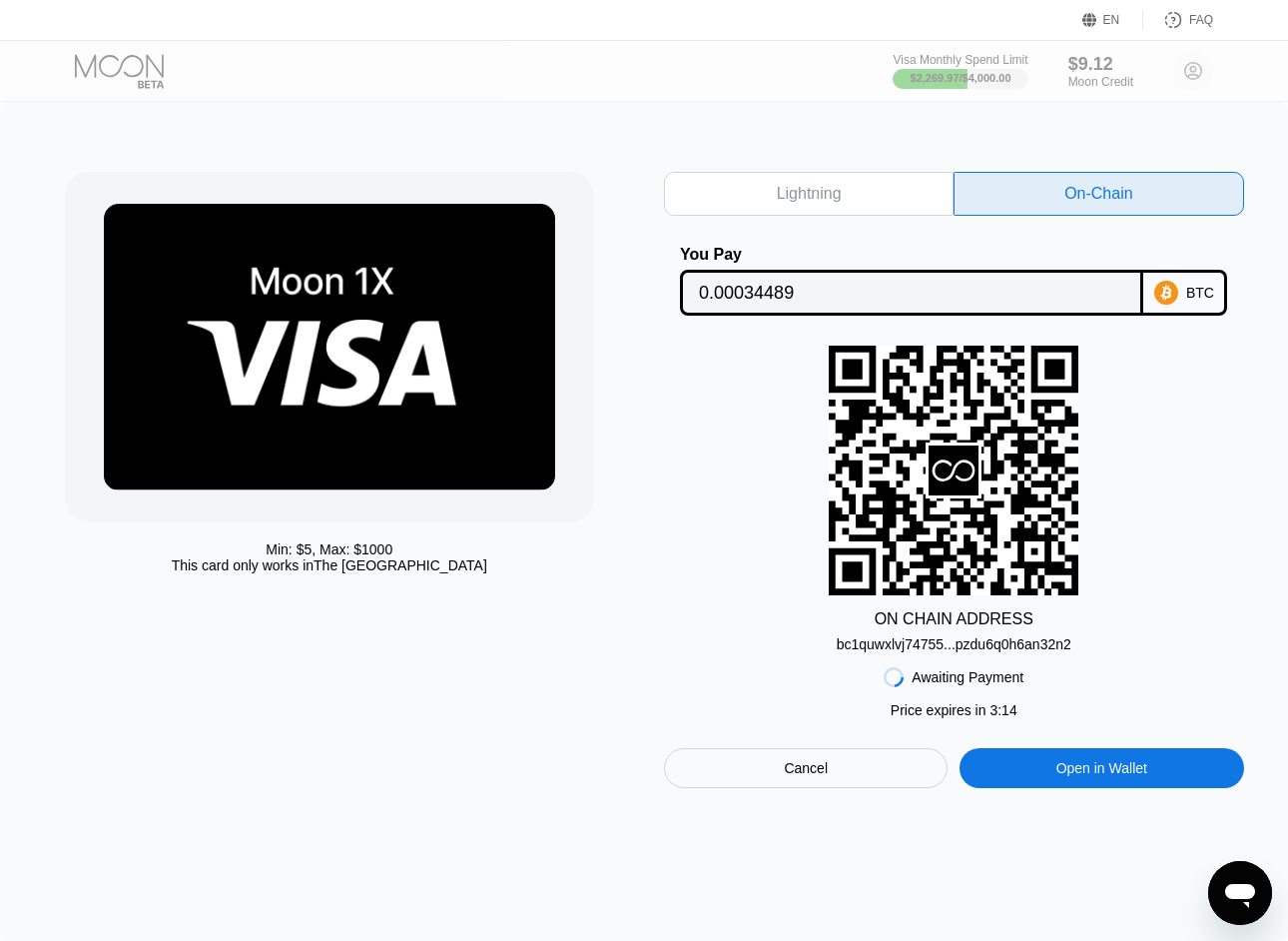 click on "bc1quwxlvj74755...pzdu6q0h6an32n2" at bounding box center [954, 644] 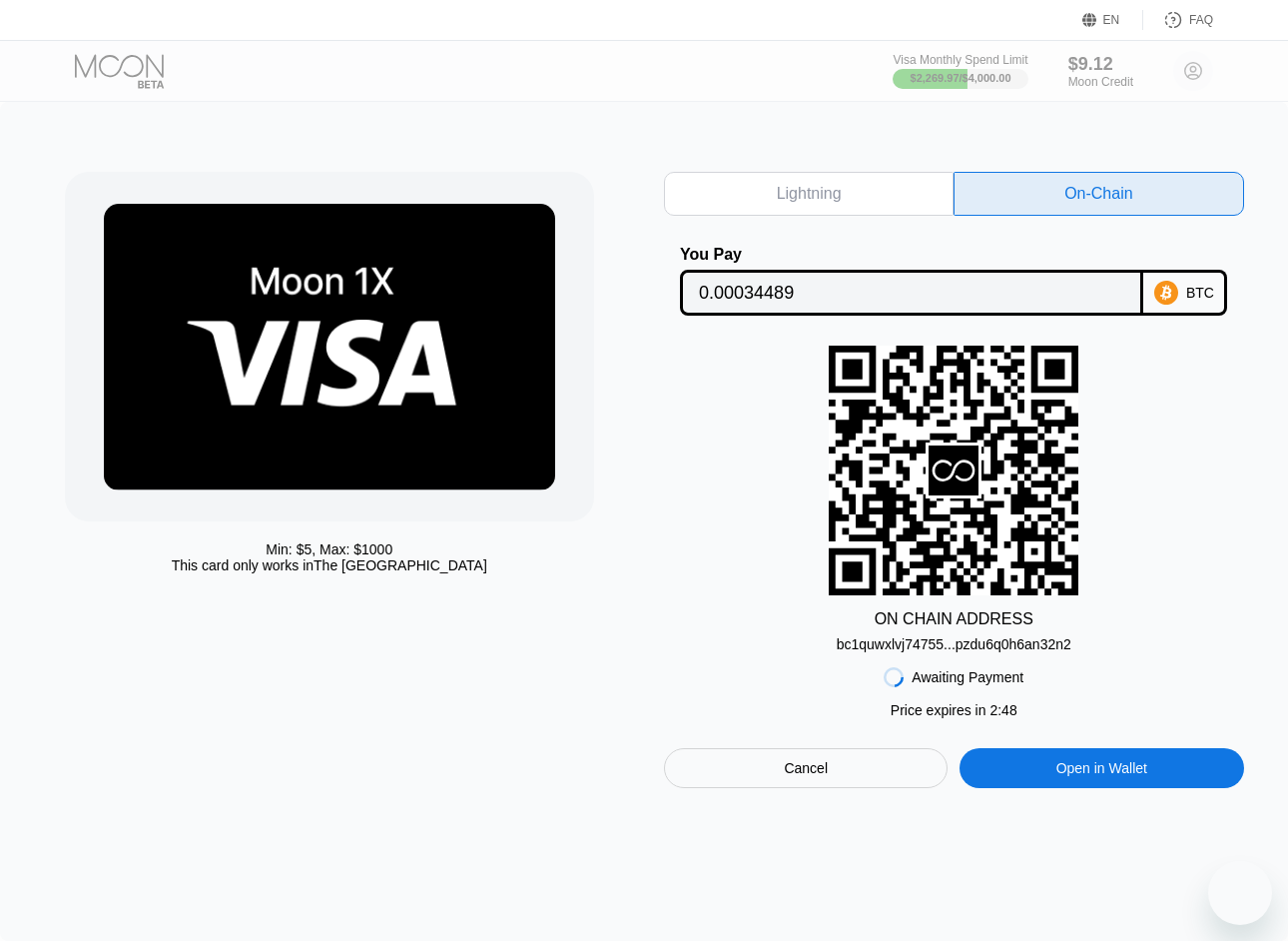scroll, scrollTop: 0, scrollLeft: 0, axis: both 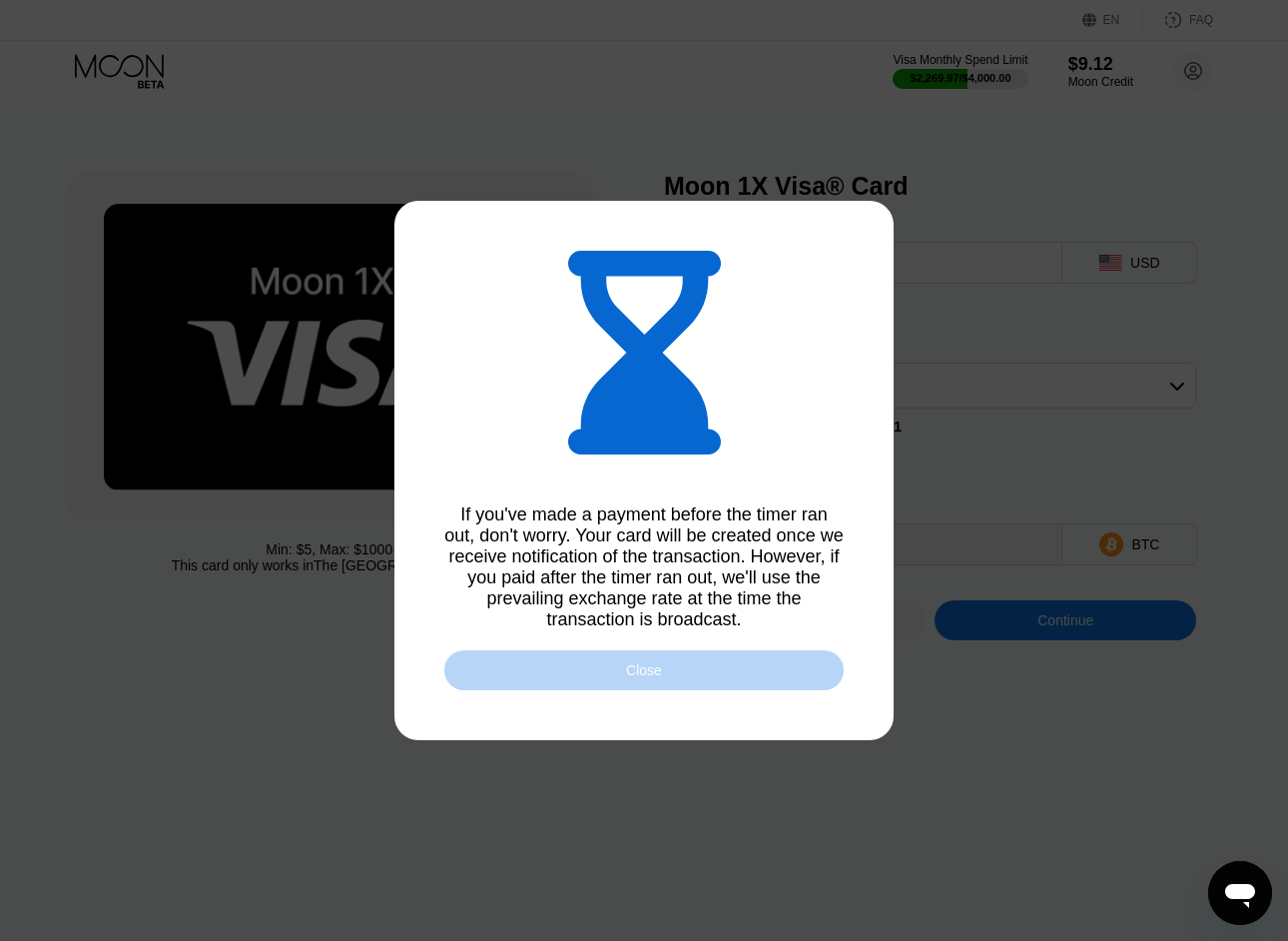 click on "Close" at bounding box center (644, 670) 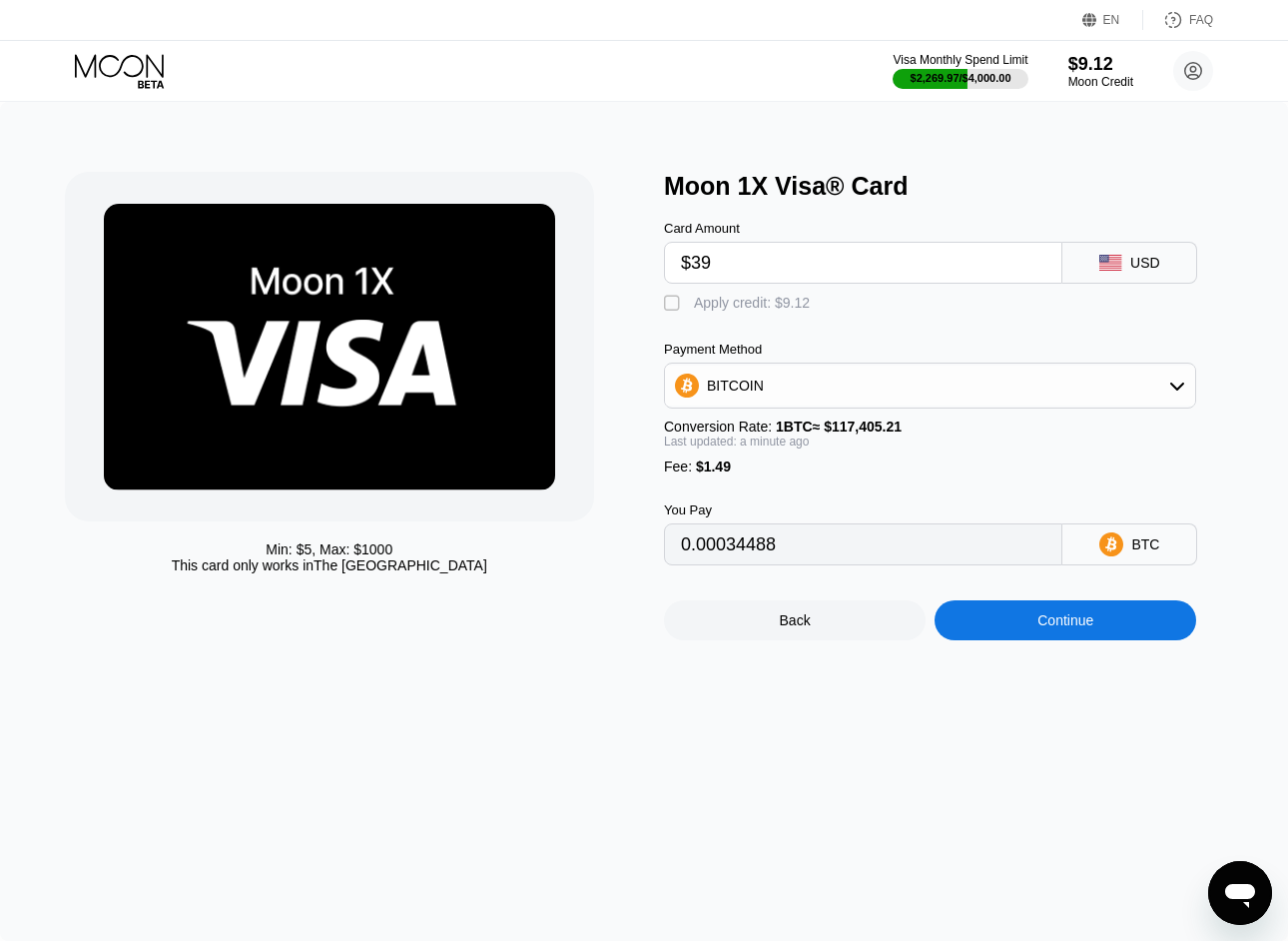 click 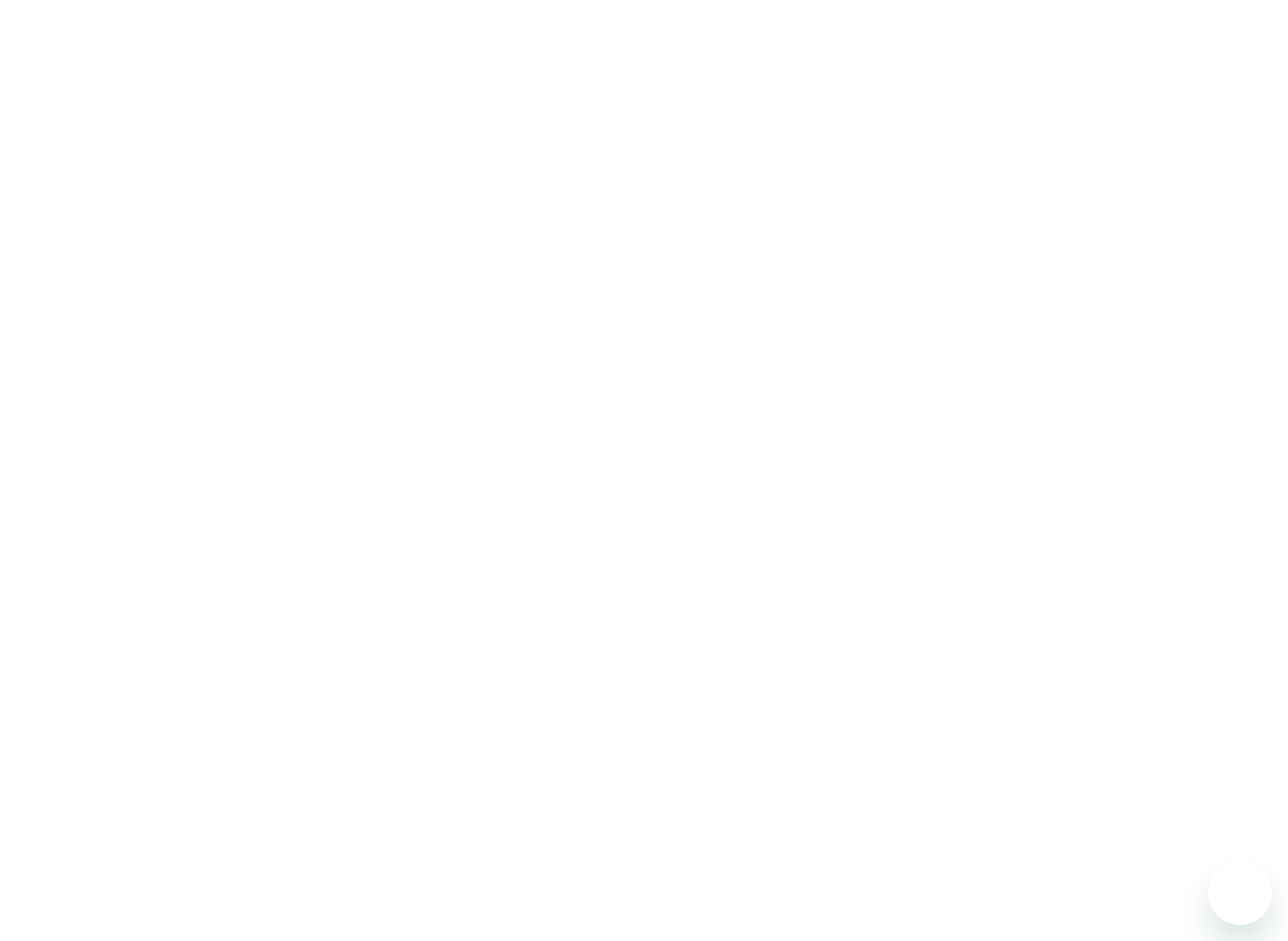 scroll, scrollTop: 0, scrollLeft: 0, axis: both 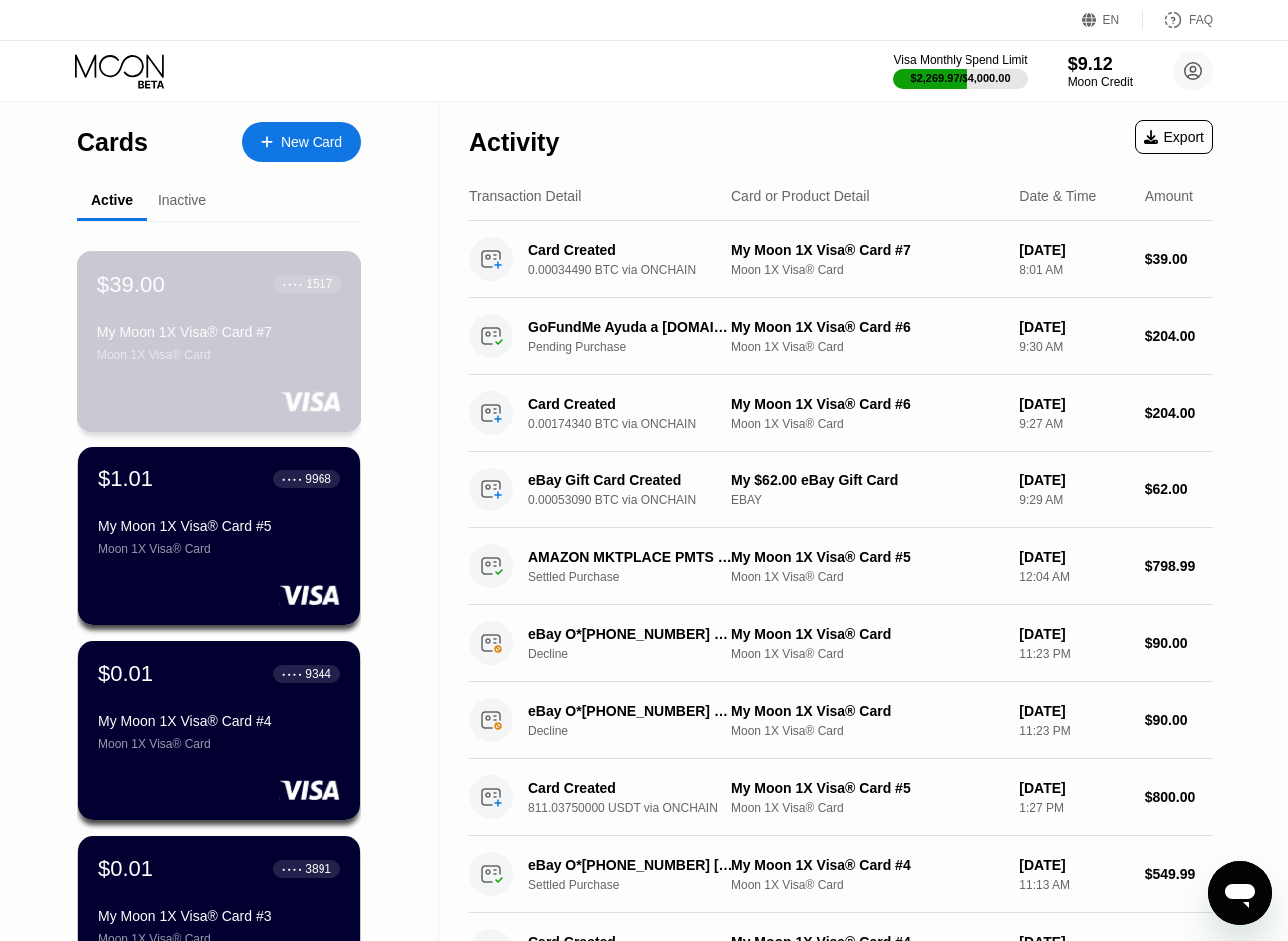 click on "$39.00 ● ● ● ● 1517 My Moon 1X Visa® Card #7 Moon 1X Visa® Card" at bounding box center [220, 341] 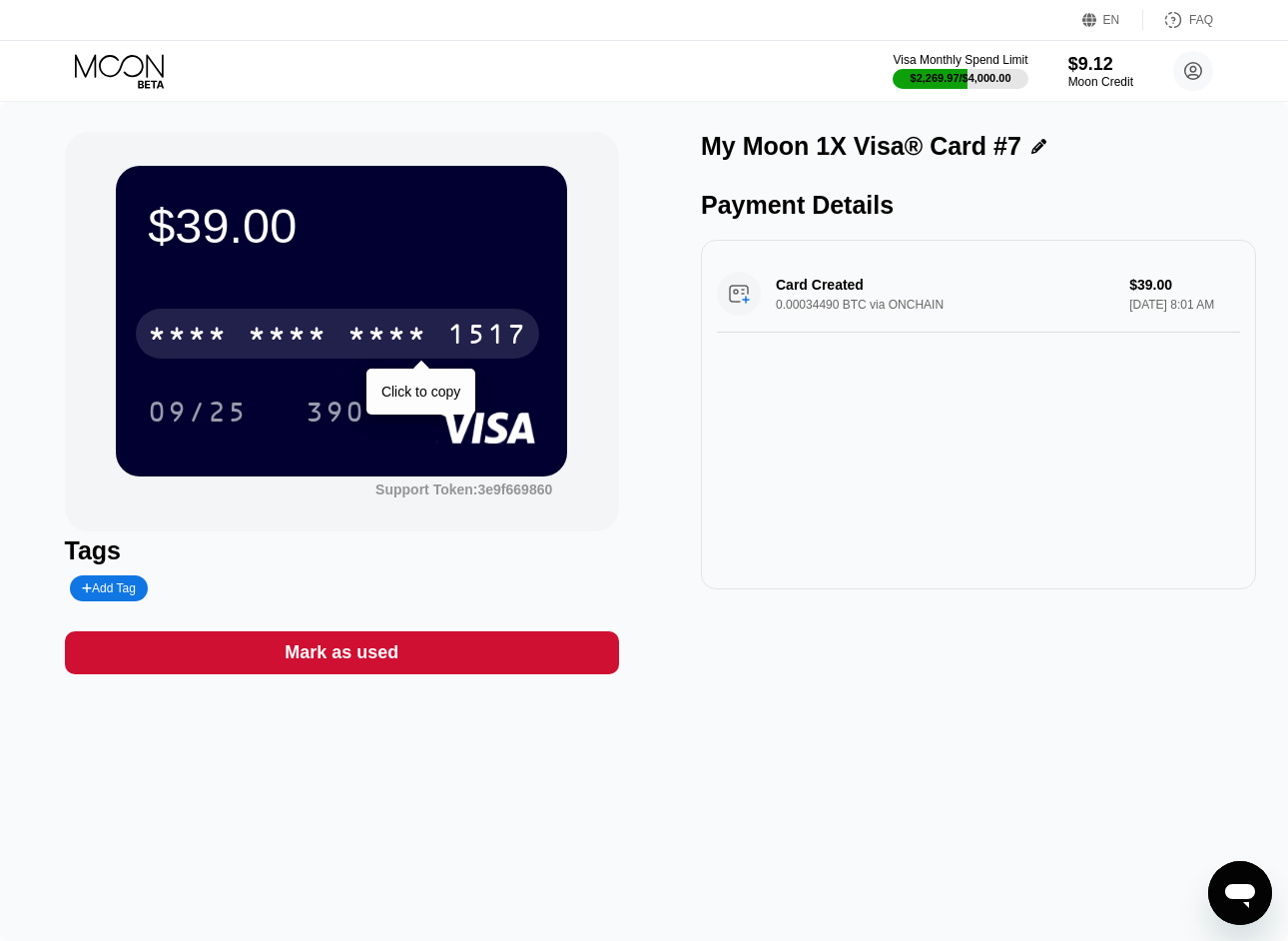 click on "* * * * * * * * * * * * 1517" at bounding box center [337, 334] 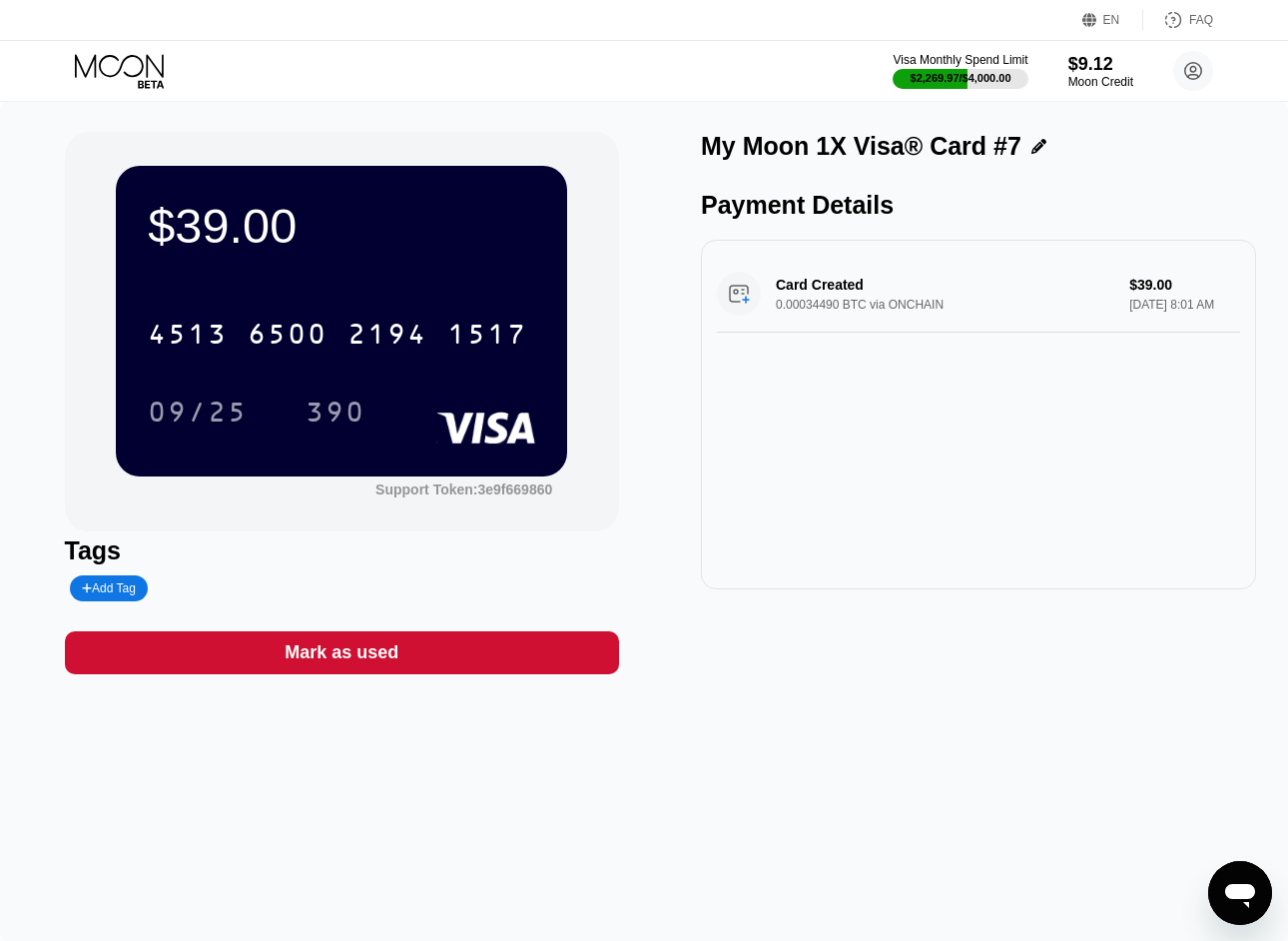 click 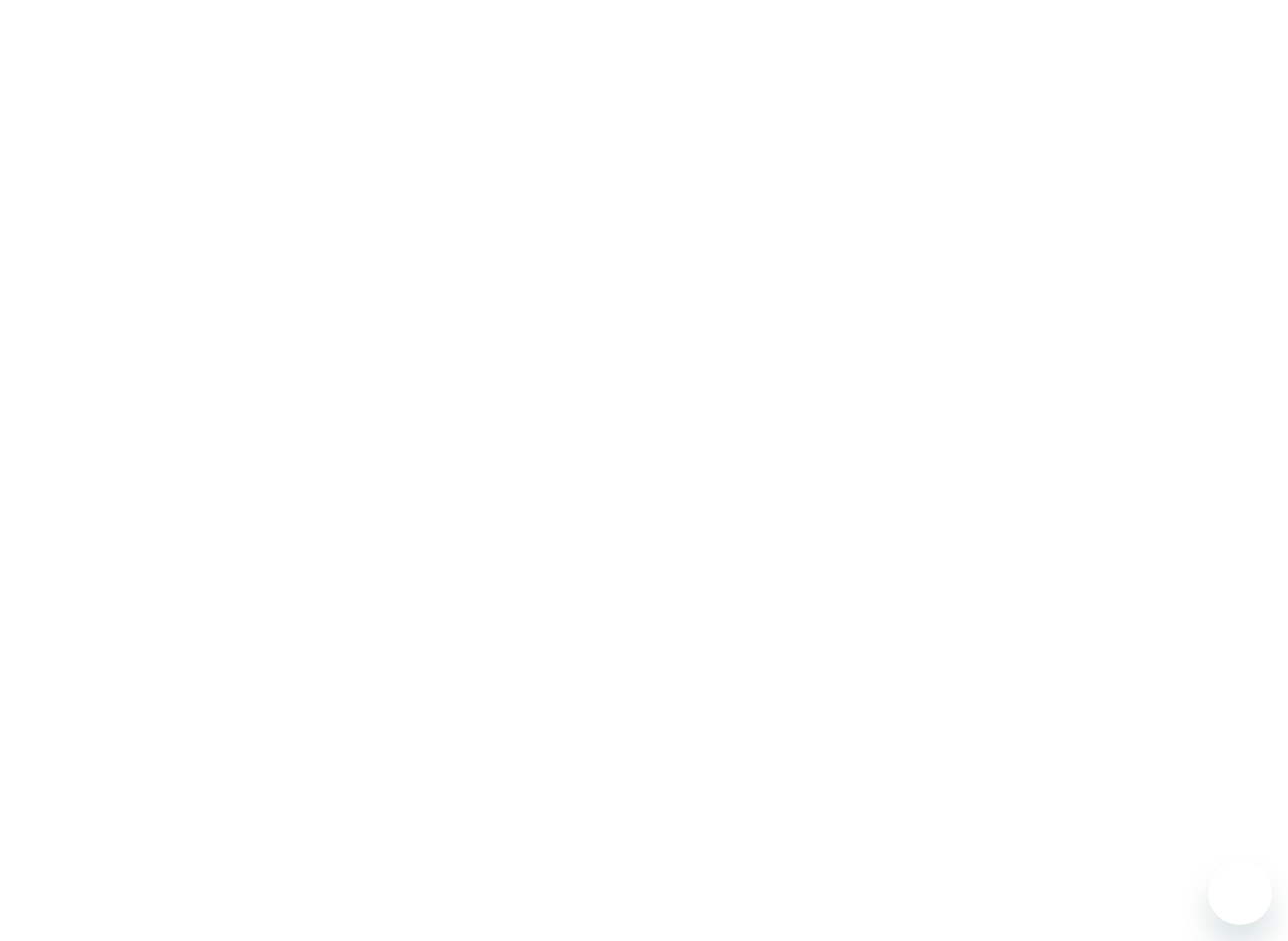 scroll, scrollTop: 0, scrollLeft: 0, axis: both 